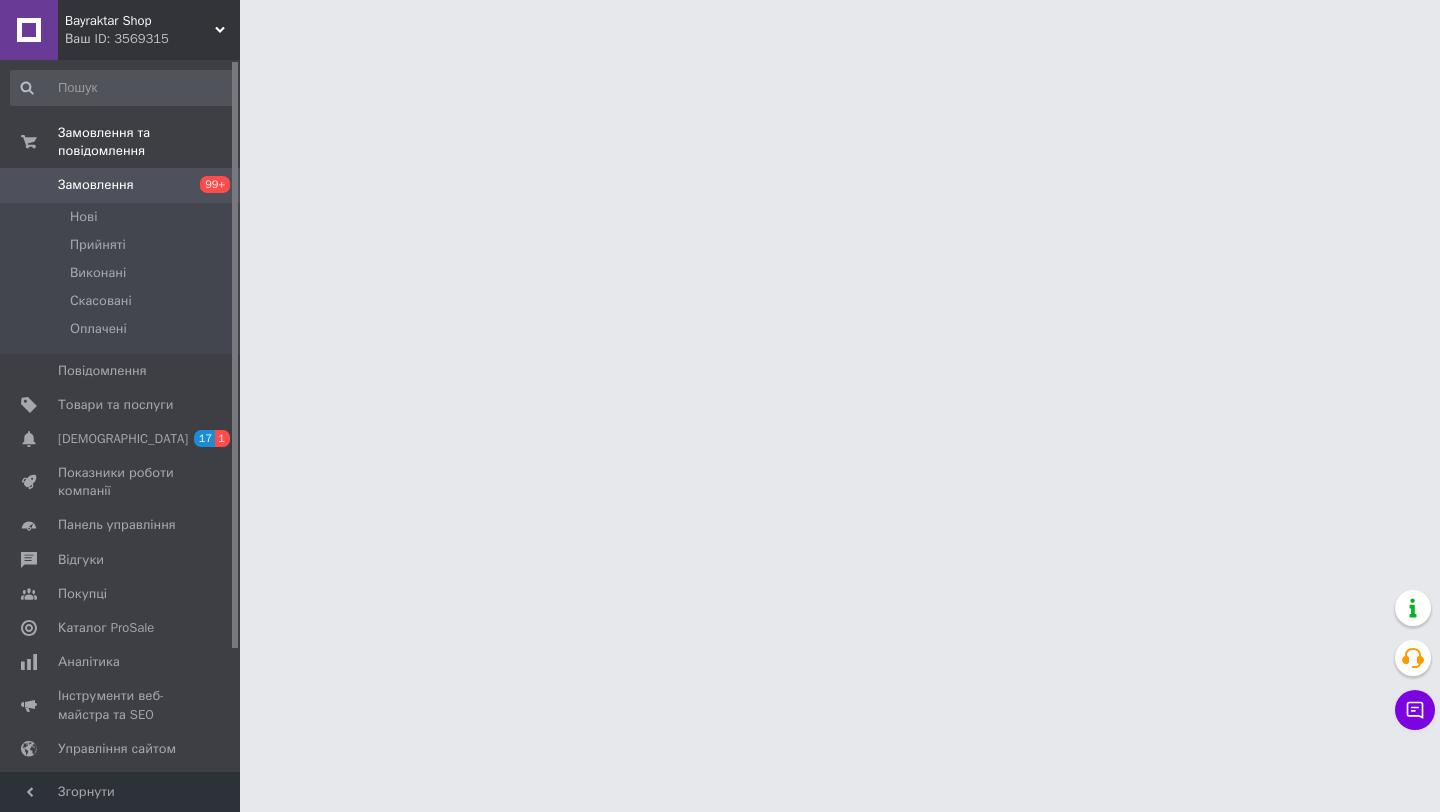 scroll, scrollTop: 0, scrollLeft: 0, axis: both 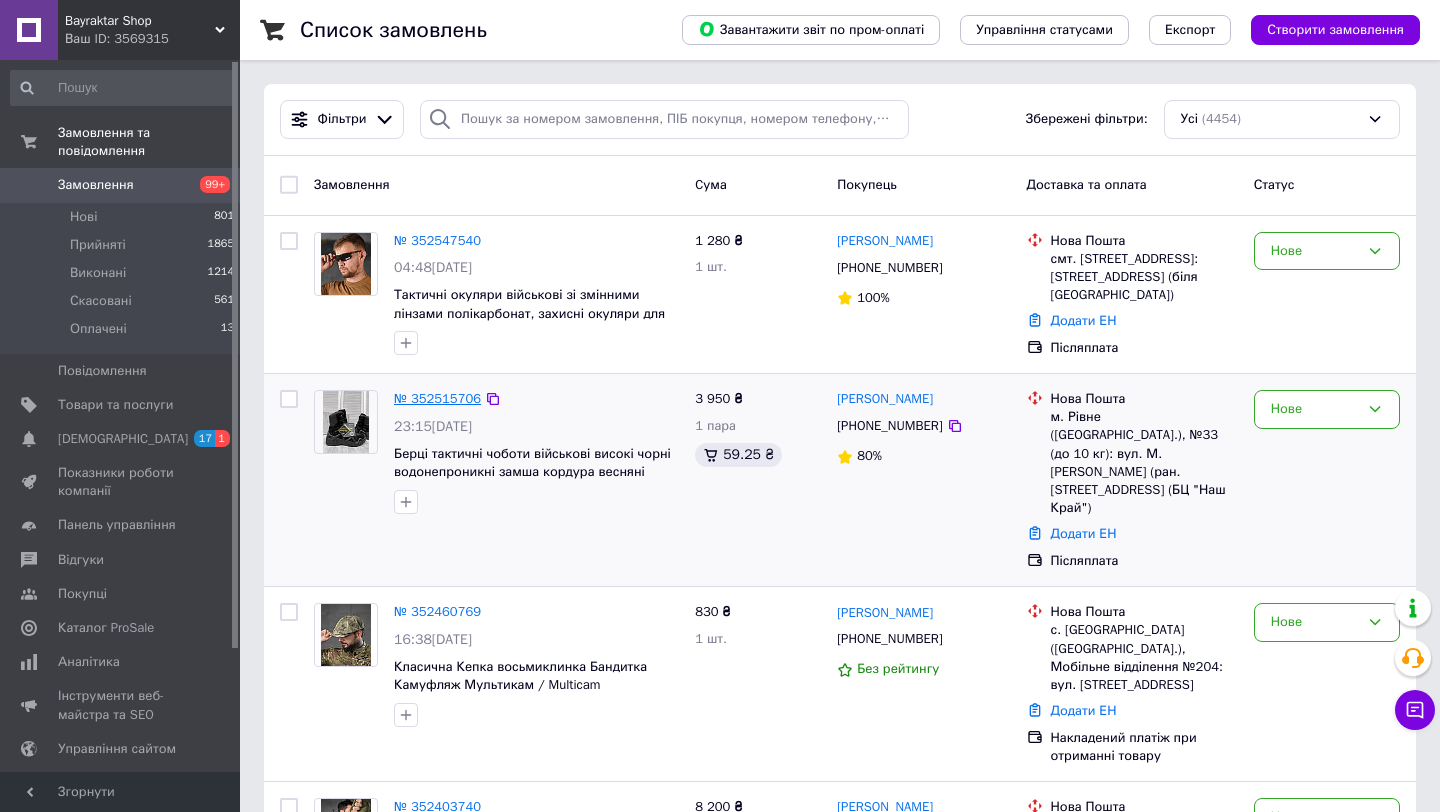 click on "№ 352515706" at bounding box center (437, 398) 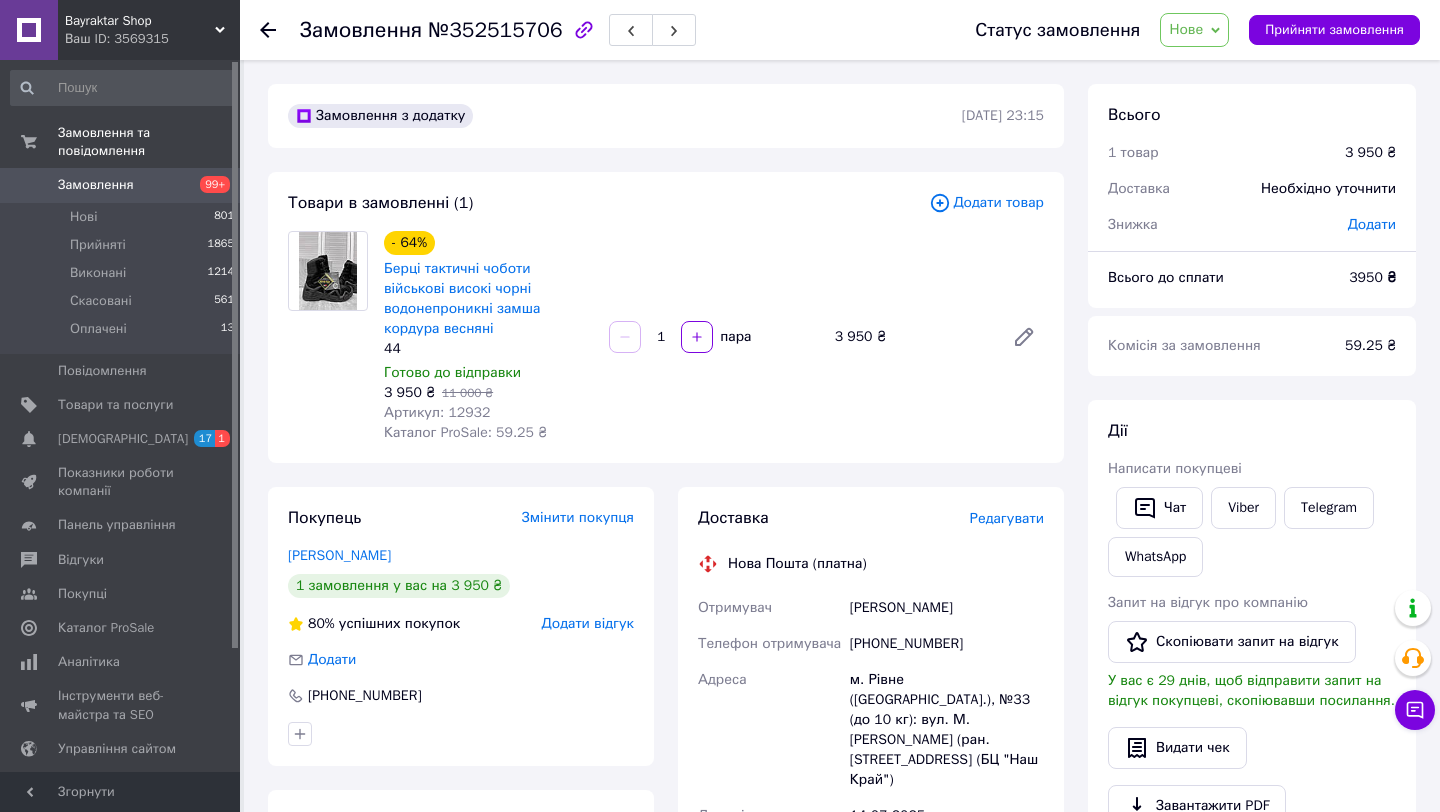 click on "Замовлення" at bounding box center (96, 185) 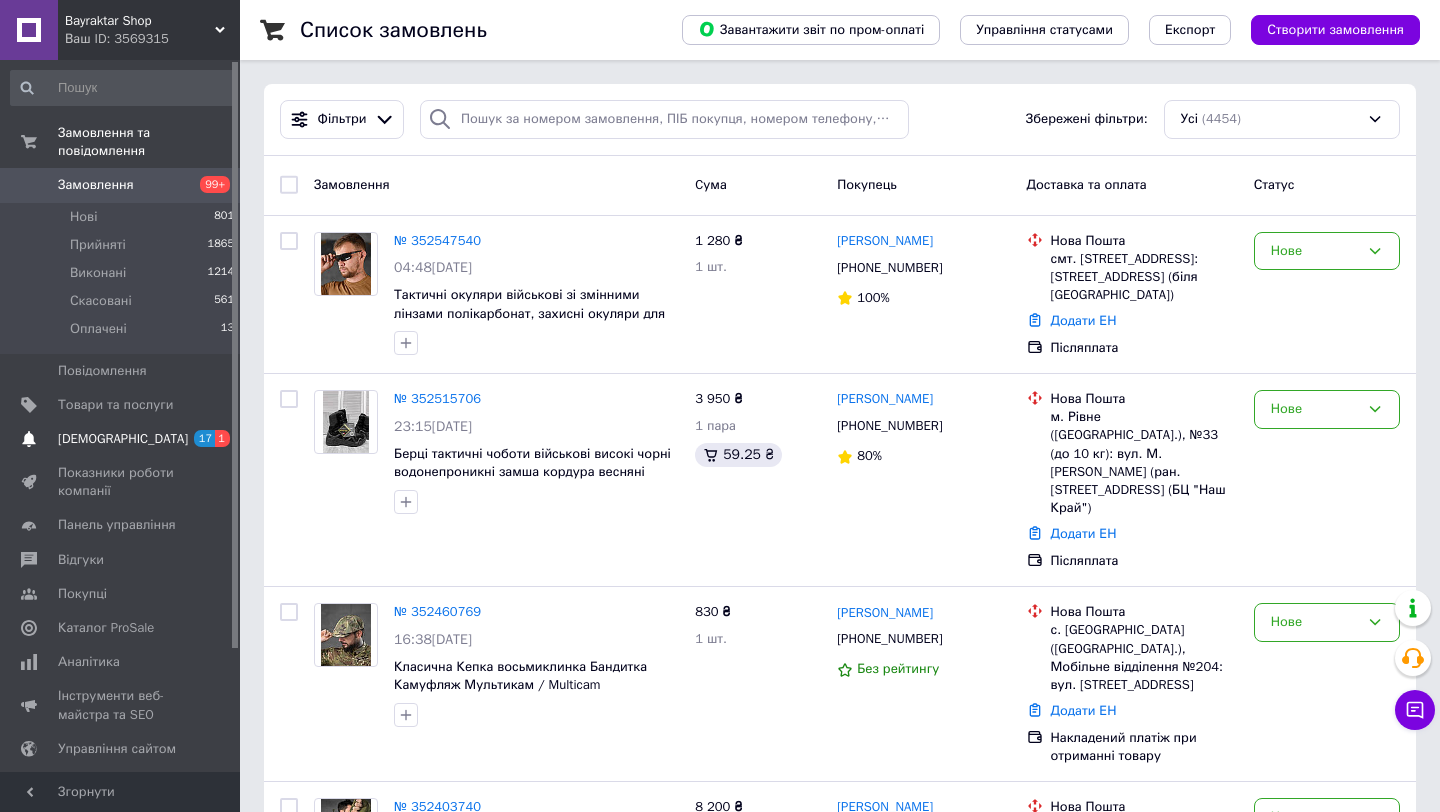 click at bounding box center (29, 439) 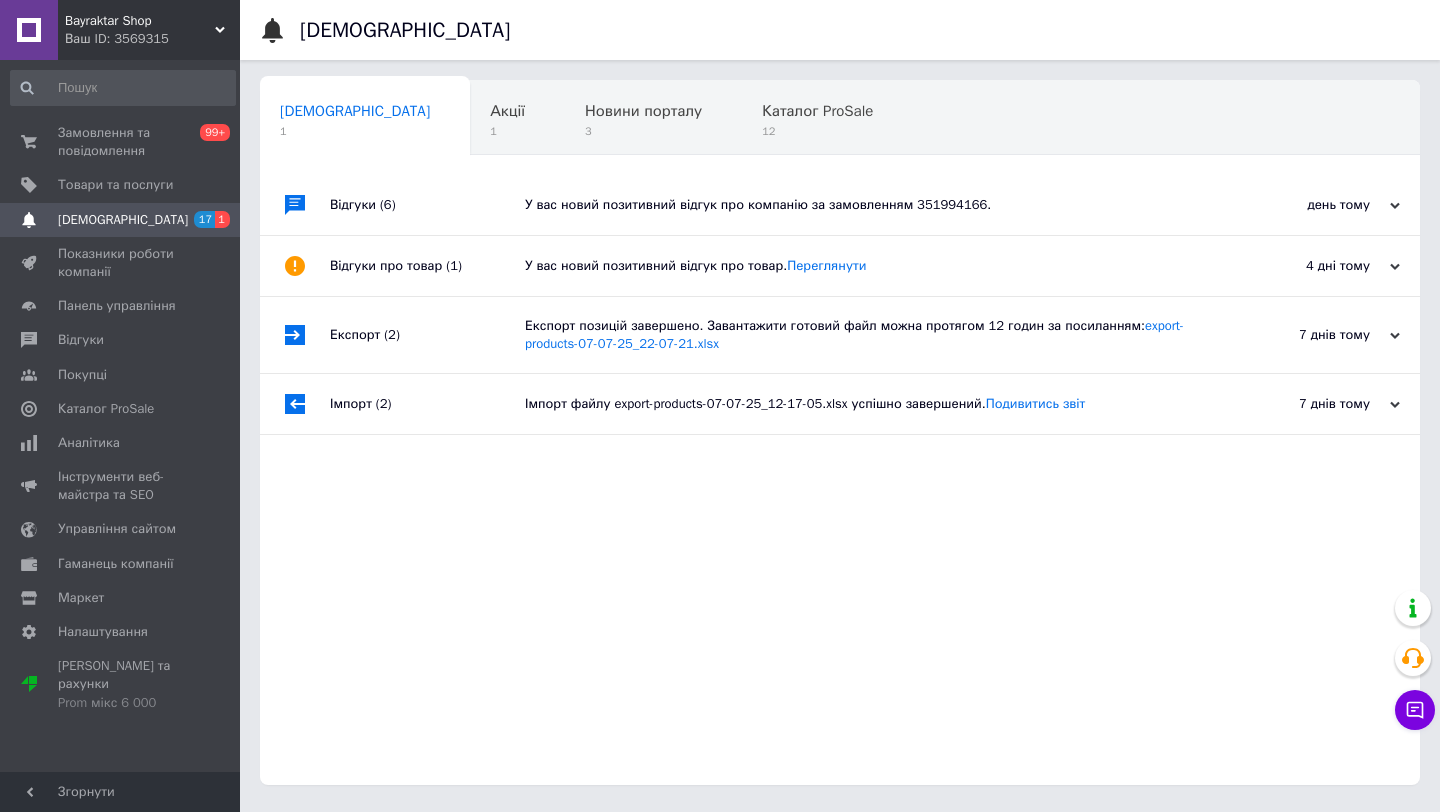 click on "У вас новий позитивний відгук про компанію за замовленням 351994166." at bounding box center [862, 205] 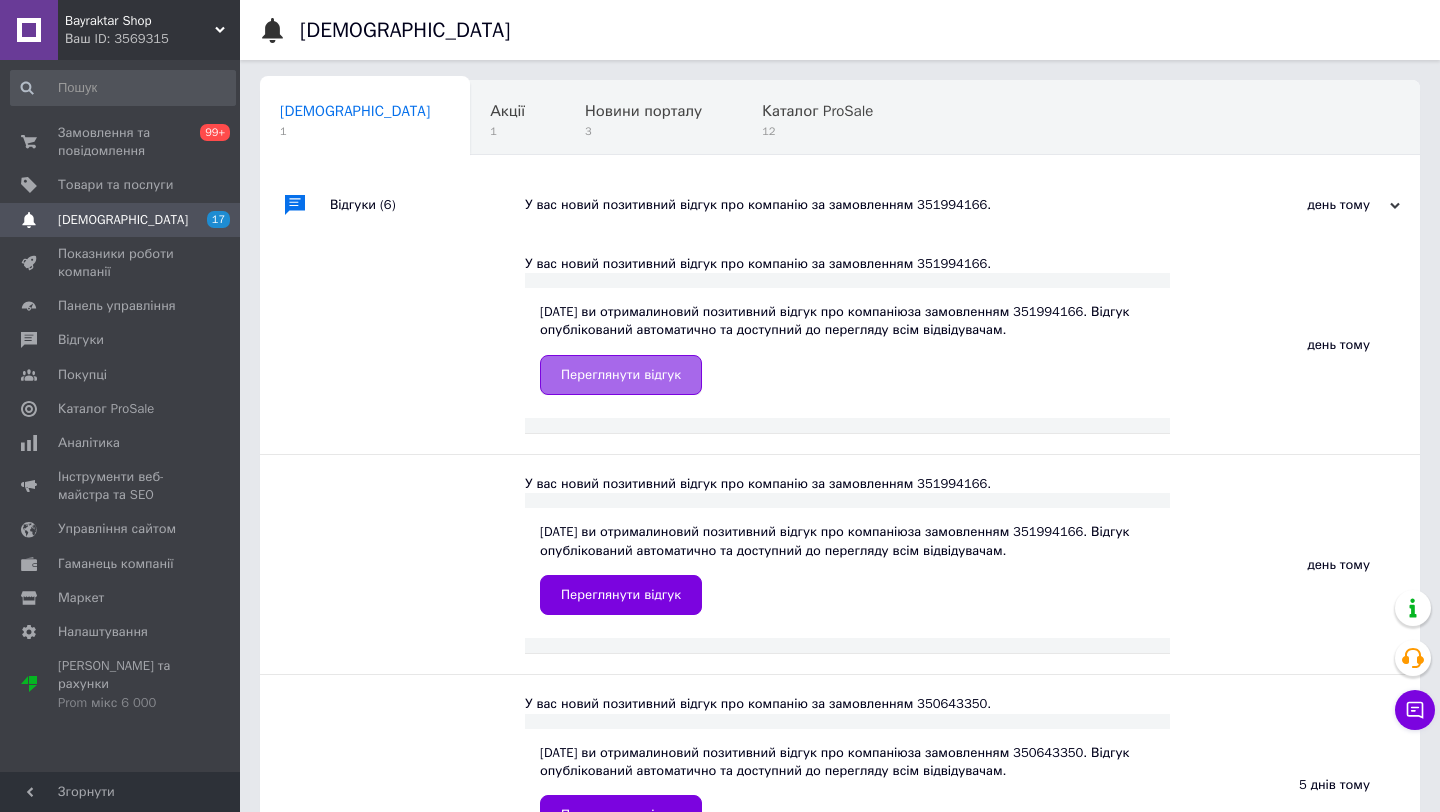 click on "Переглянути відгук" at bounding box center [621, 375] 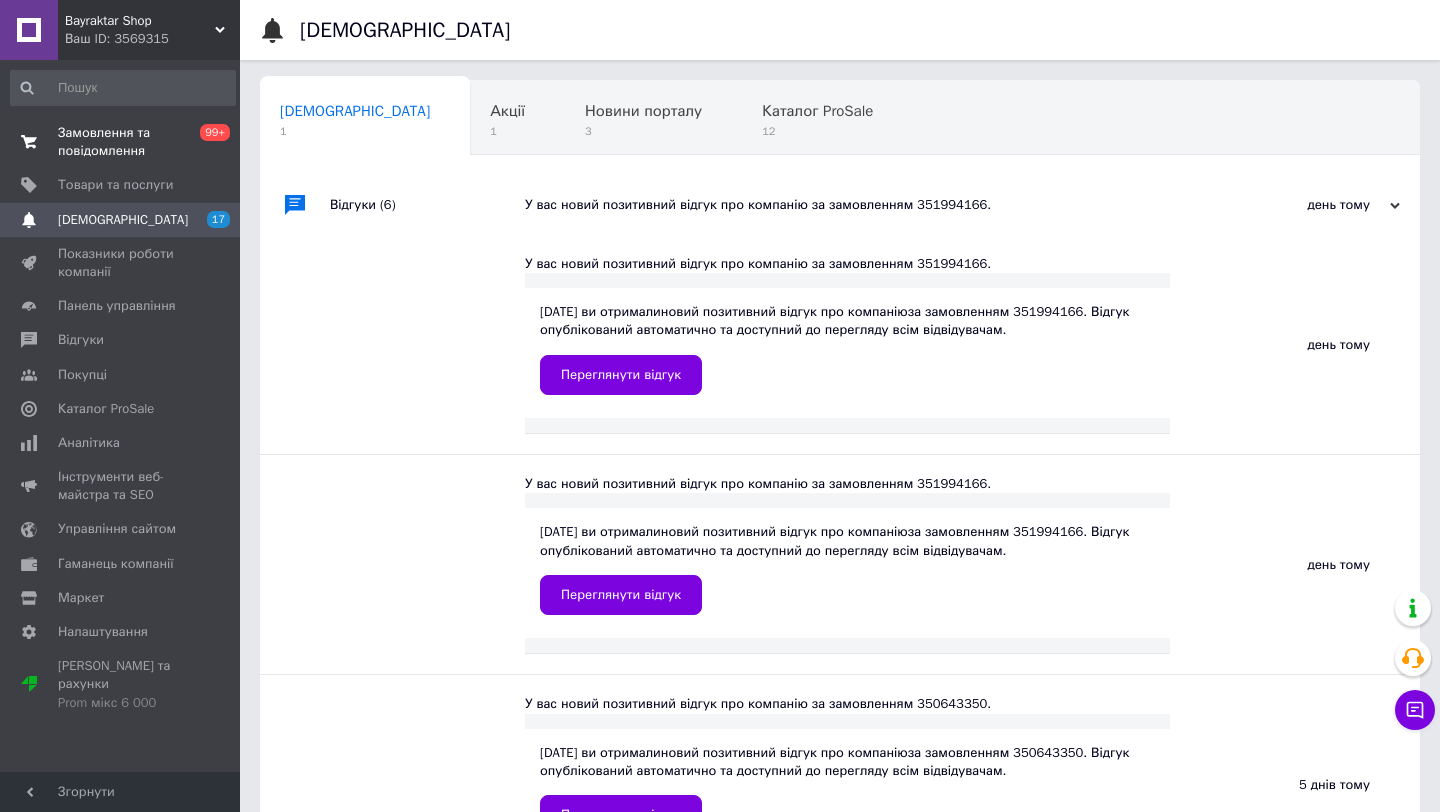click on "Замовлення та повідомлення" at bounding box center [121, 142] 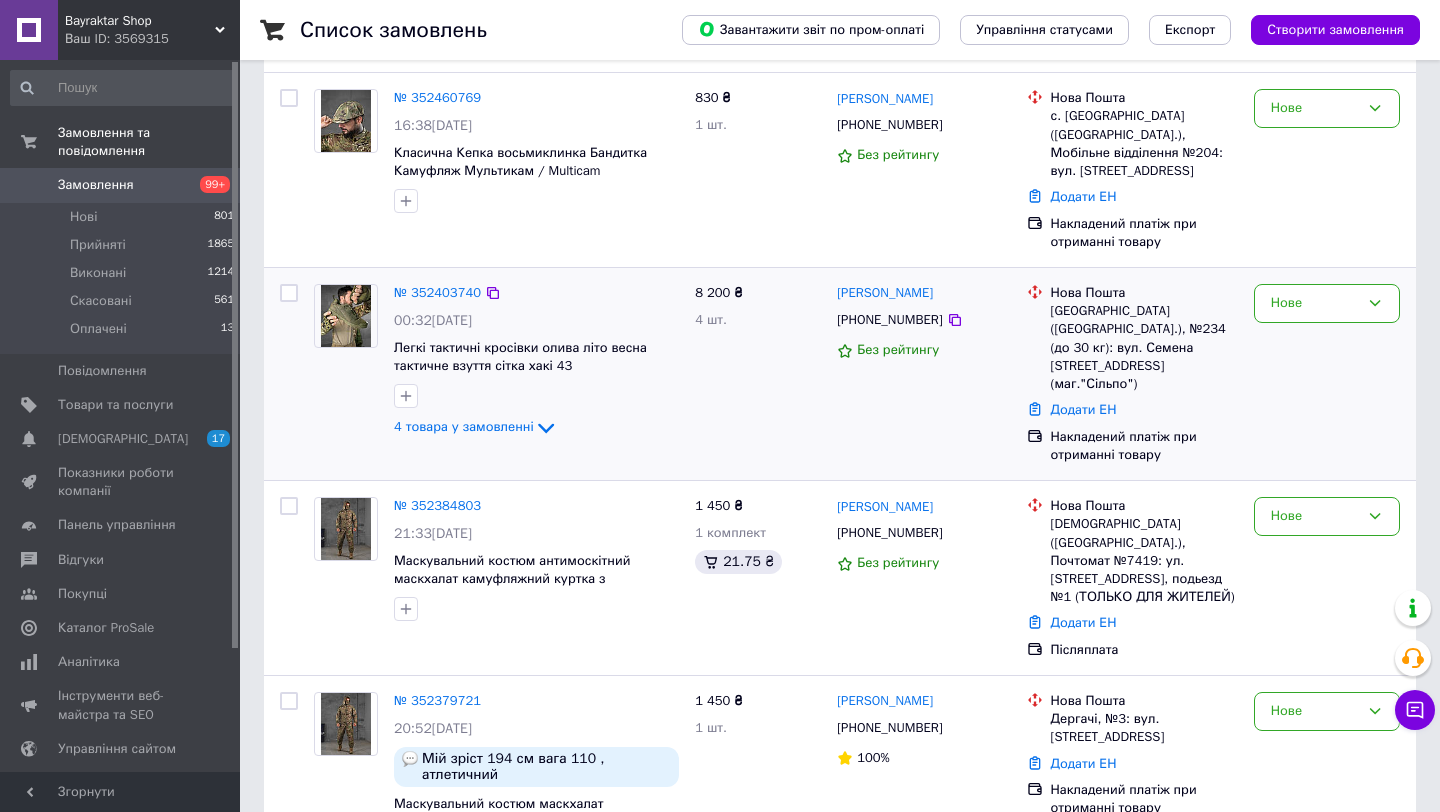 scroll, scrollTop: 538, scrollLeft: 0, axis: vertical 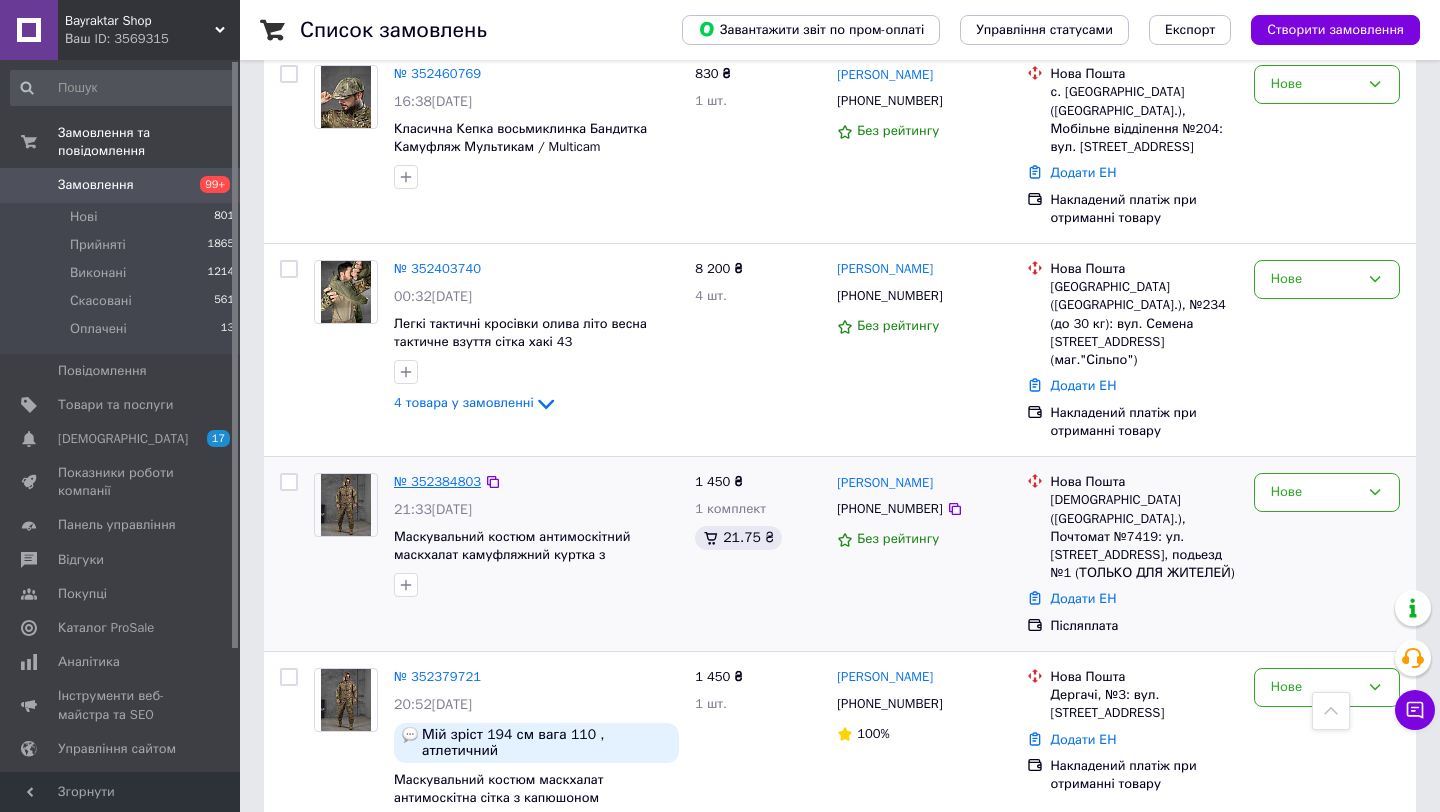 click on "№ 352384803" at bounding box center [437, 481] 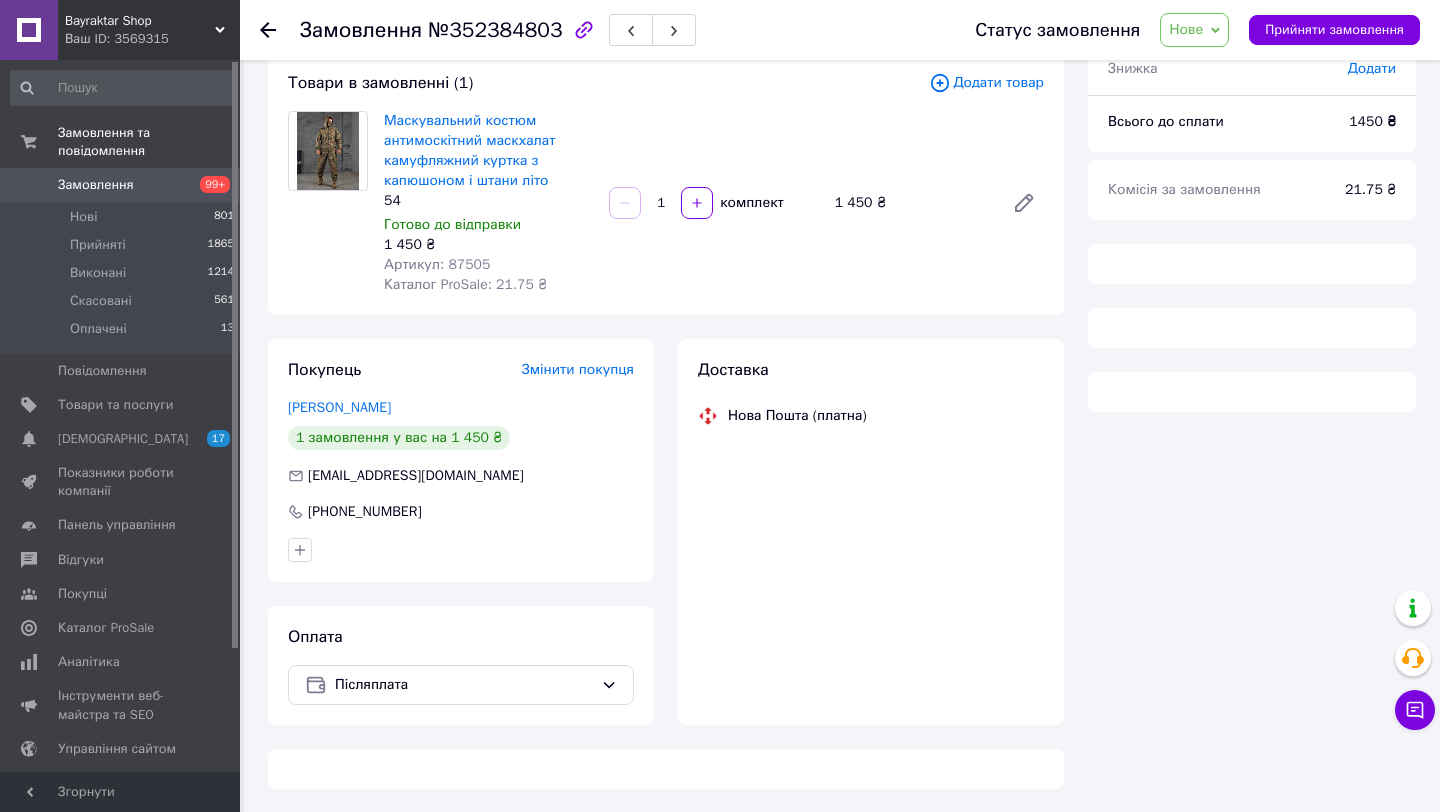 scroll, scrollTop: 538, scrollLeft: 0, axis: vertical 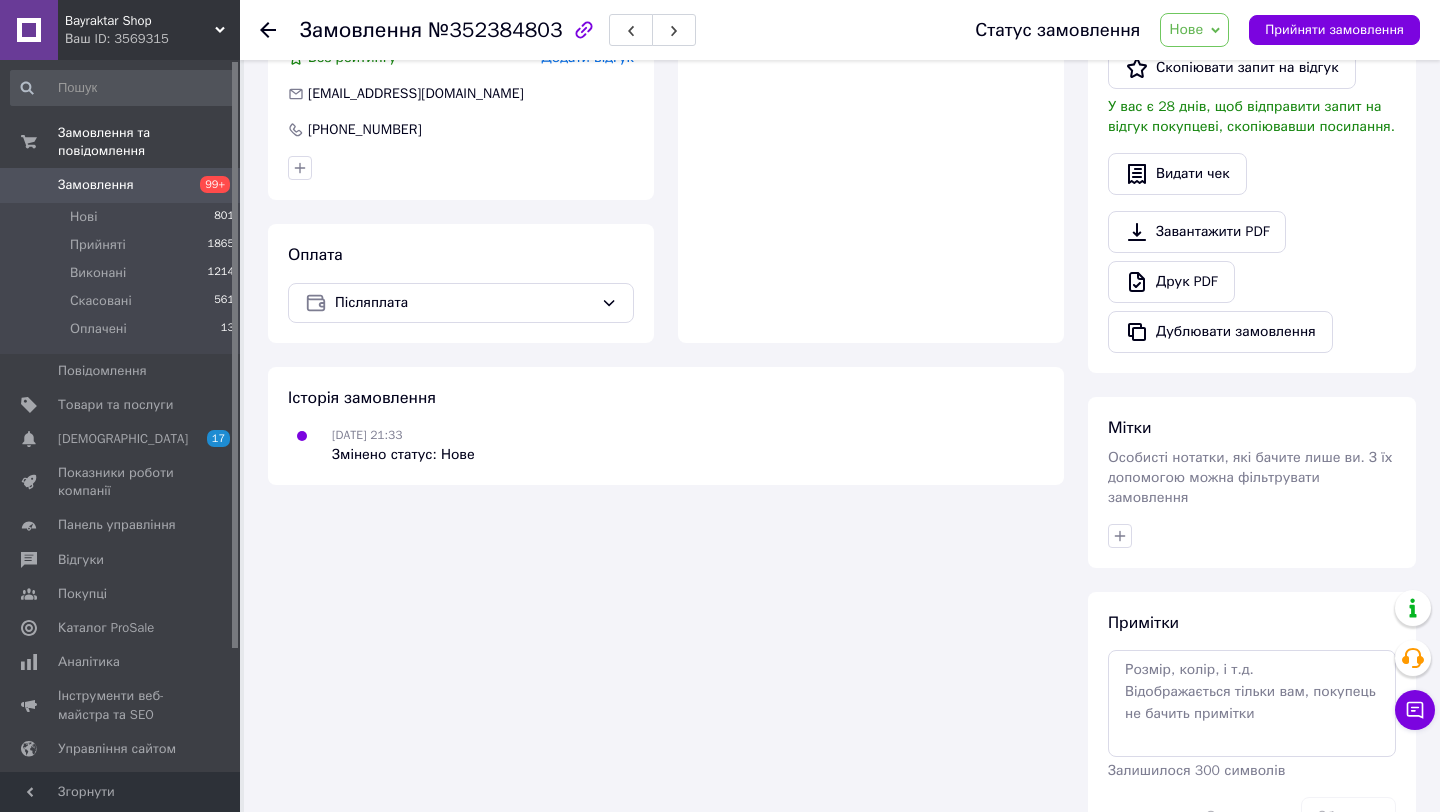 click on "Замовлення 99+" at bounding box center (123, 185) 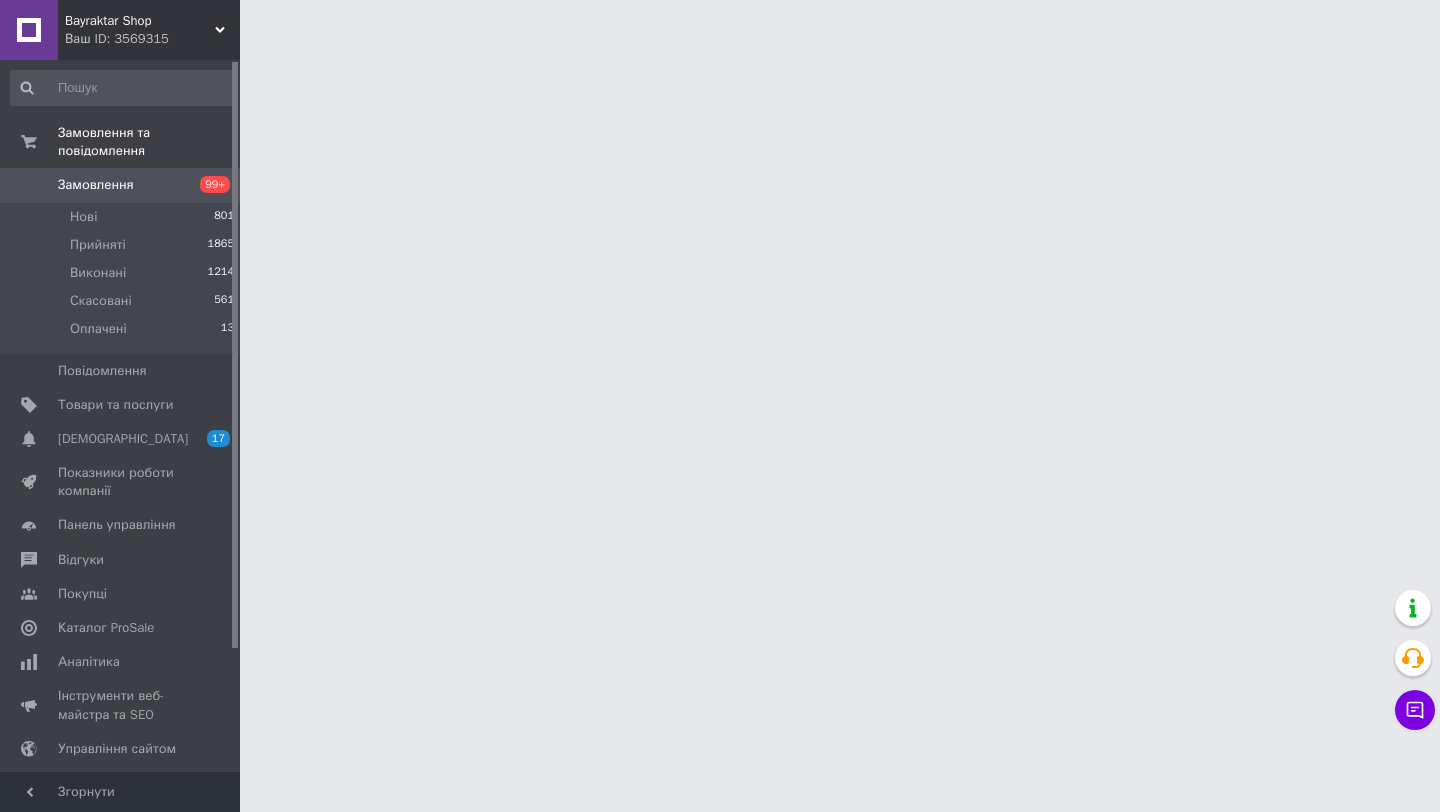 scroll, scrollTop: 0, scrollLeft: 0, axis: both 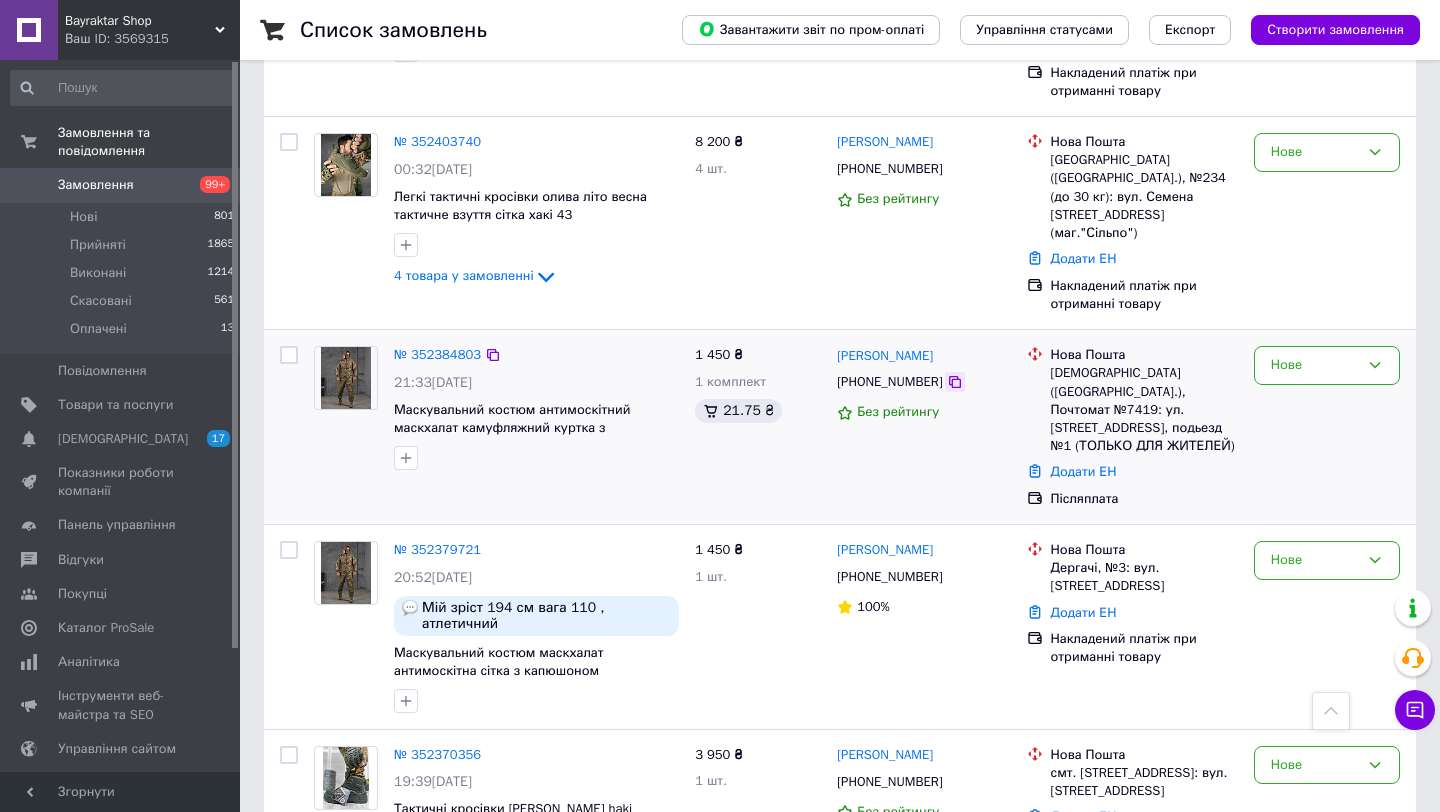 click 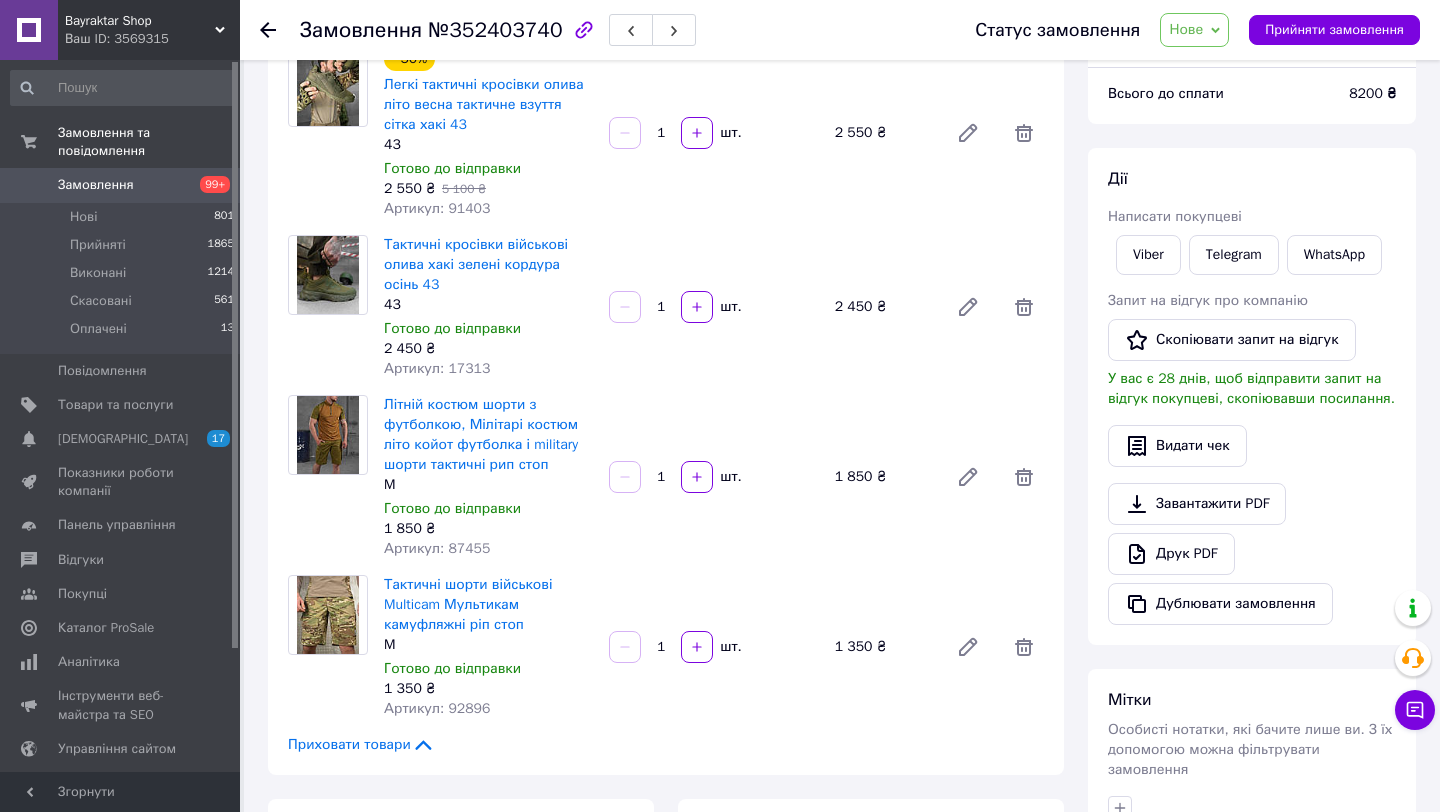 scroll, scrollTop: 183, scrollLeft: 0, axis: vertical 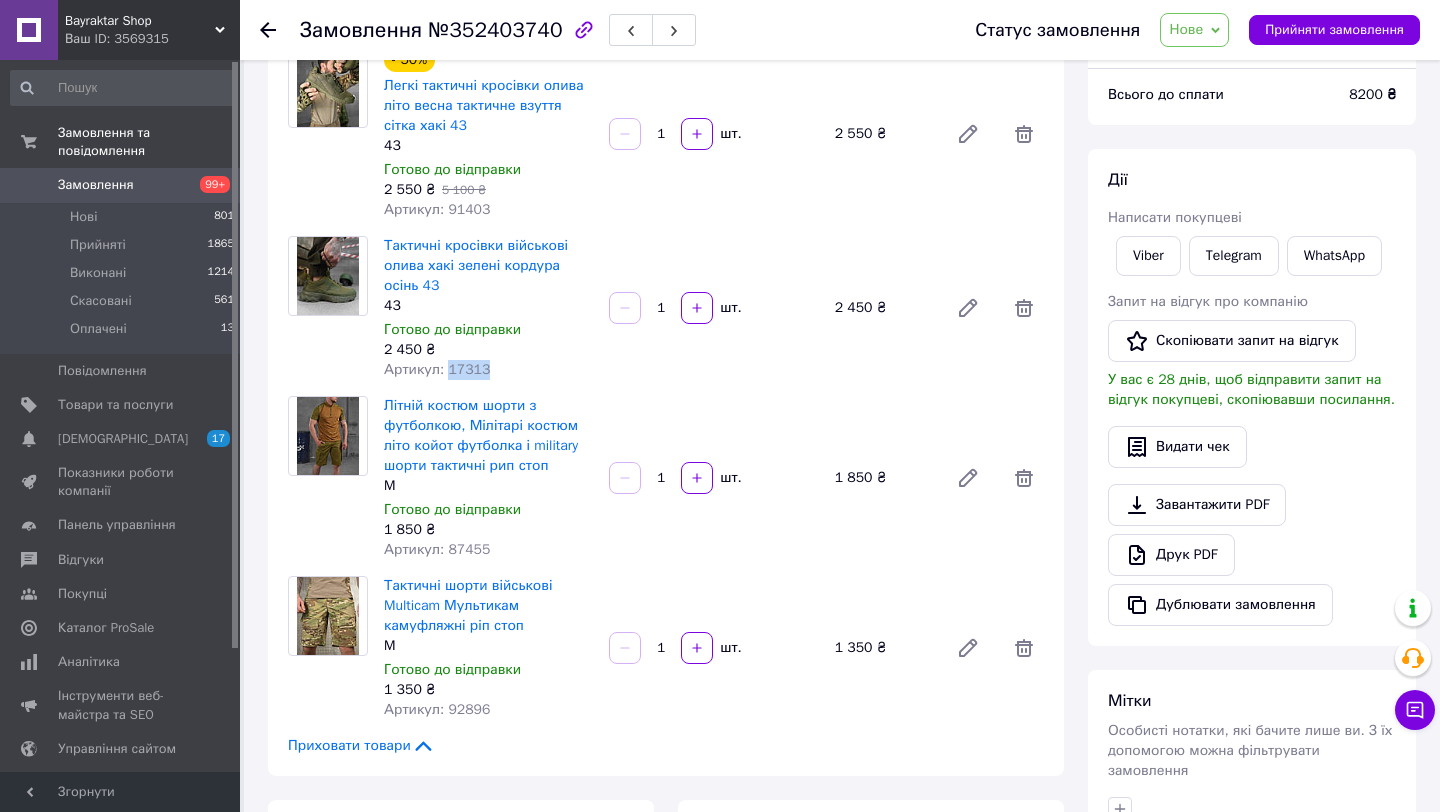drag, startPoint x: 447, startPoint y: 366, endPoint x: 504, endPoint y: 365, distance: 57.00877 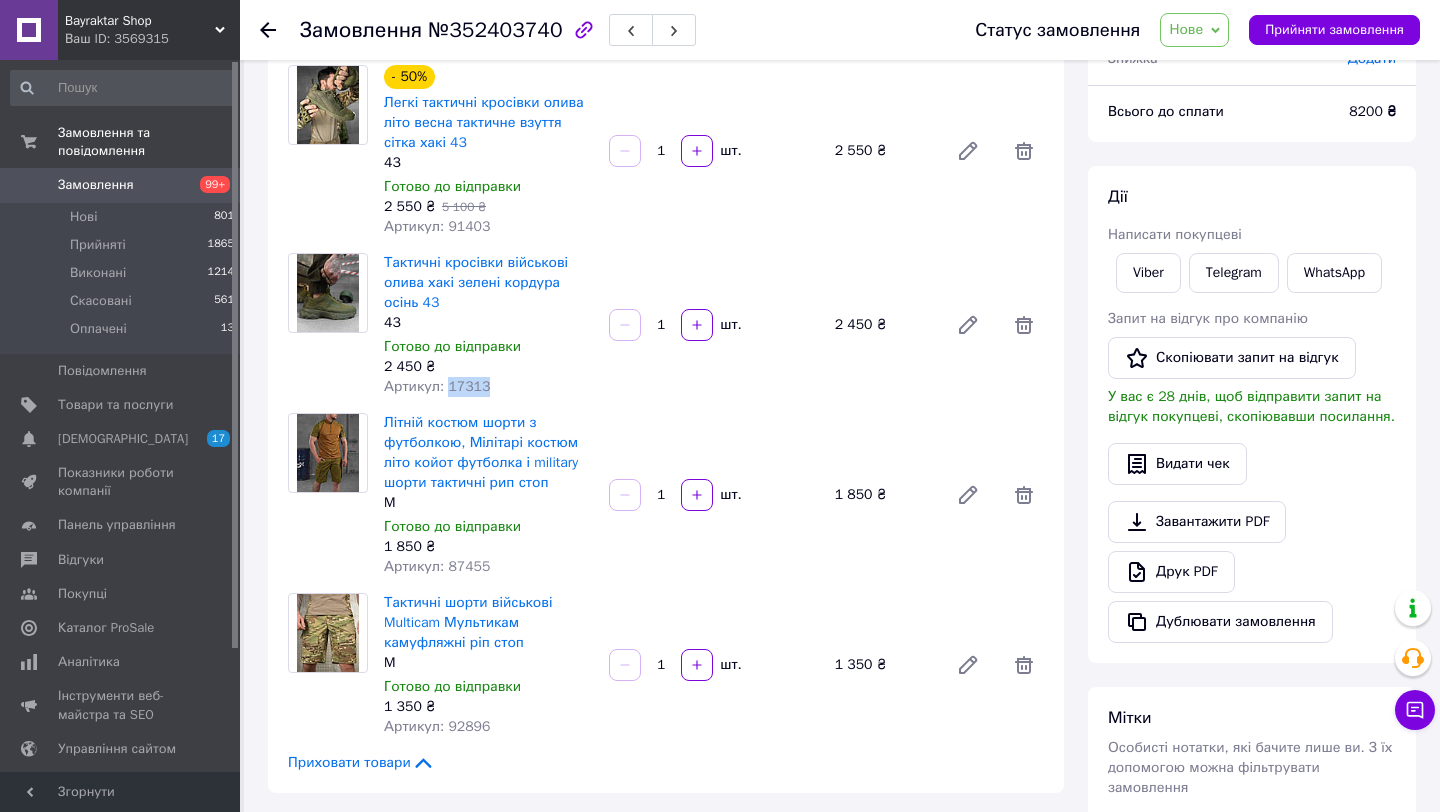 scroll, scrollTop: 179, scrollLeft: 0, axis: vertical 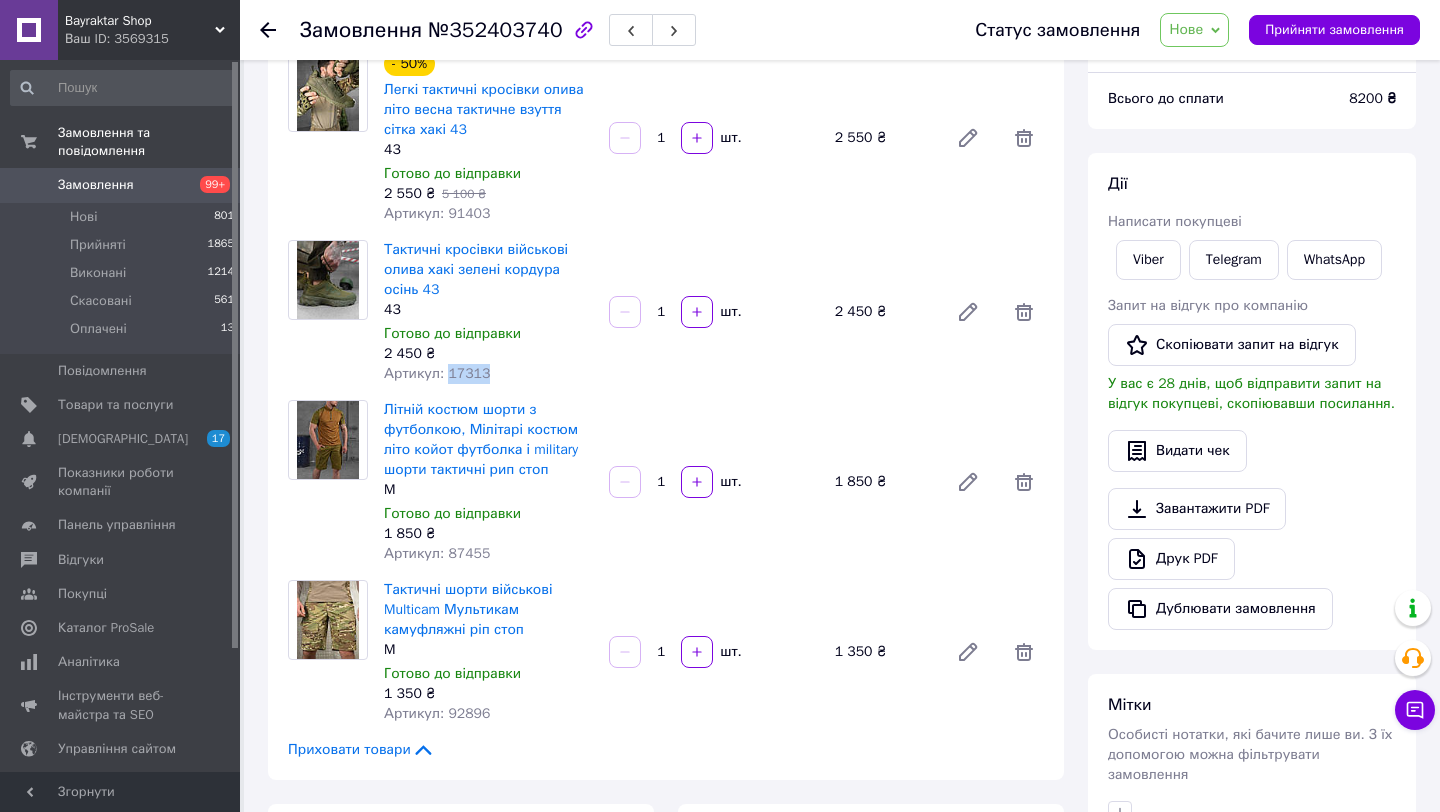 click on "Замовлення" at bounding box center [121, 185] 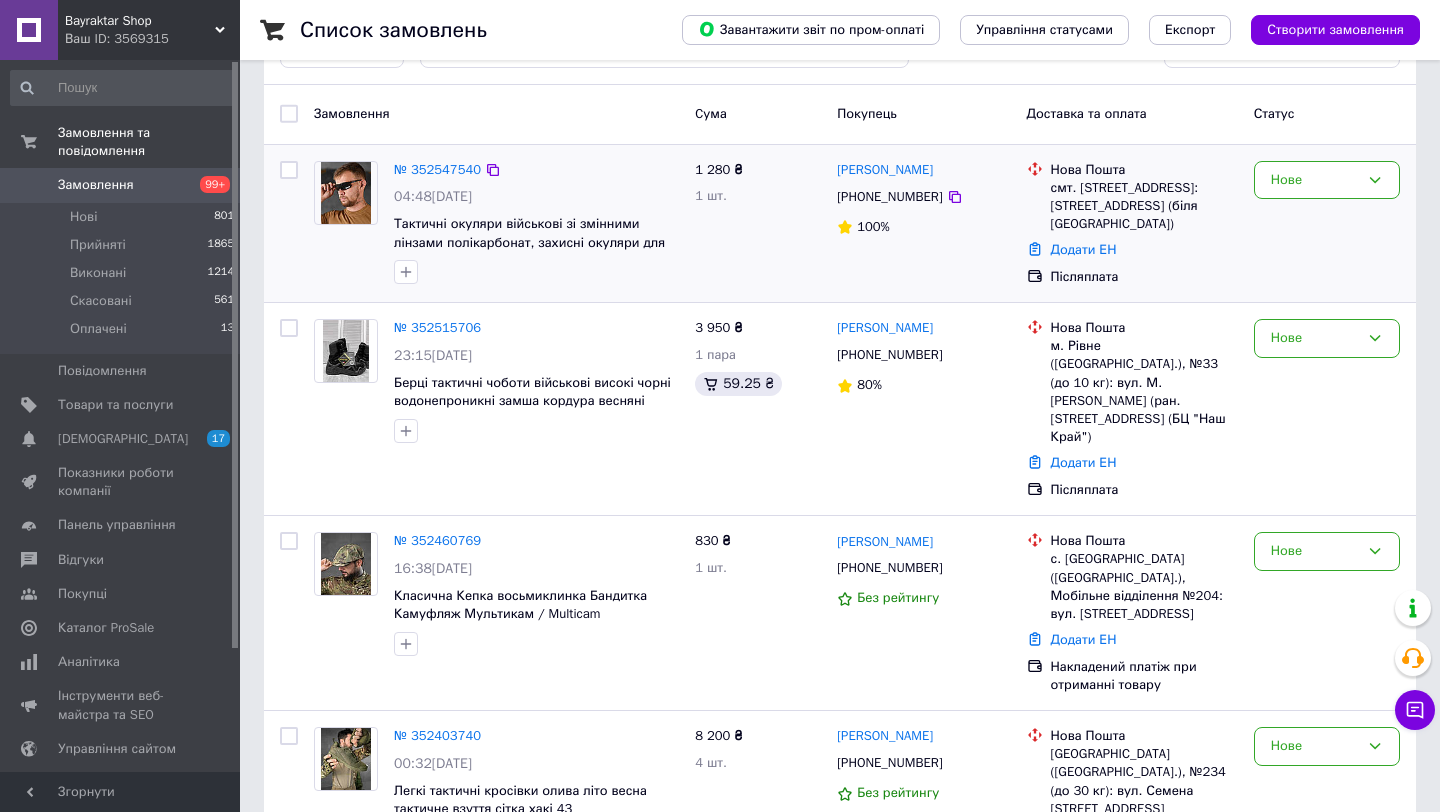 scroll, scrollTop: 67, scrollLeft: 0, axis: vertical 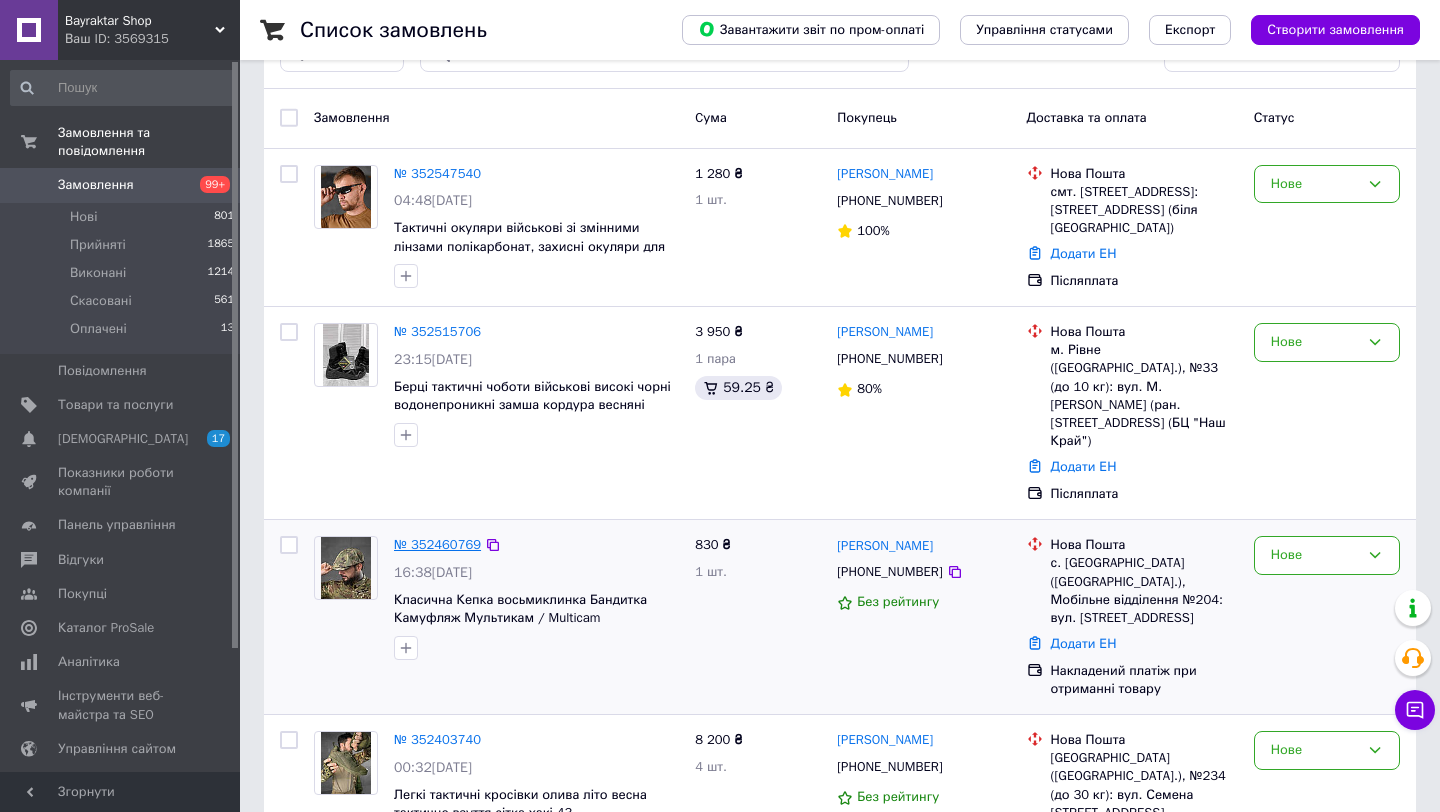 click on "№ 352460769" at bounding box center (437, 544) 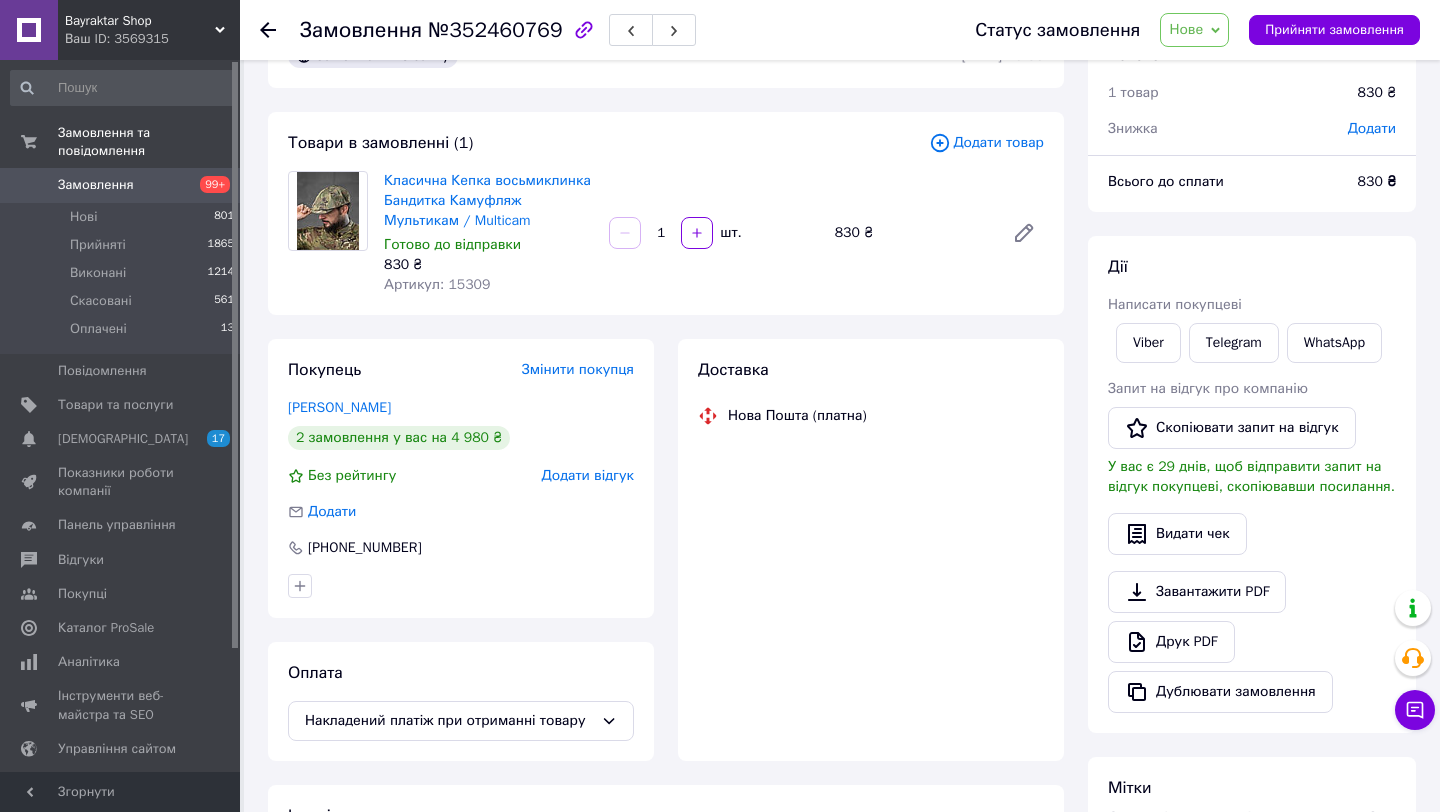 scroll, scrollTop: 67, scrollLeft: 0, axis: vertical 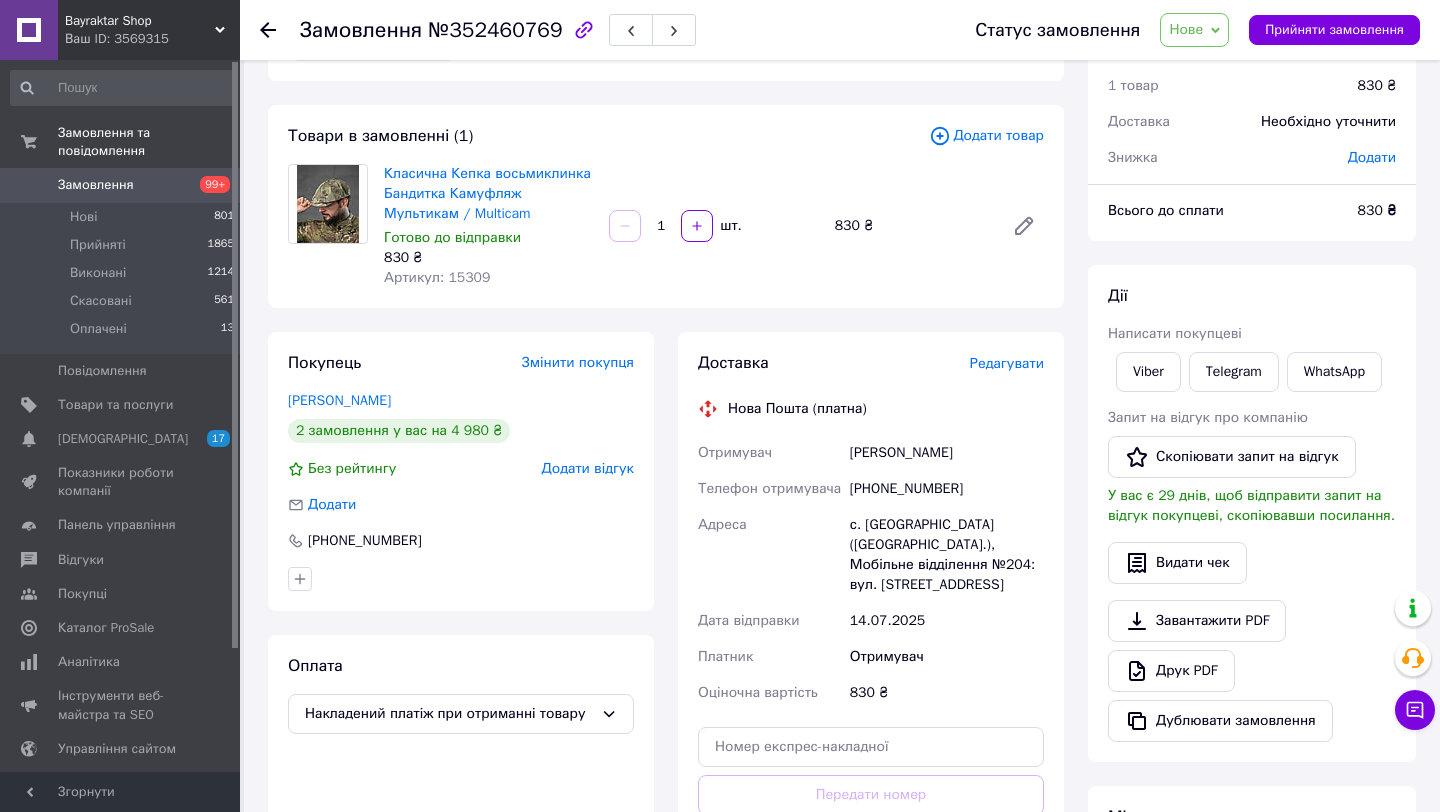 click on "Замовлення" at bounding box center [96, 185] 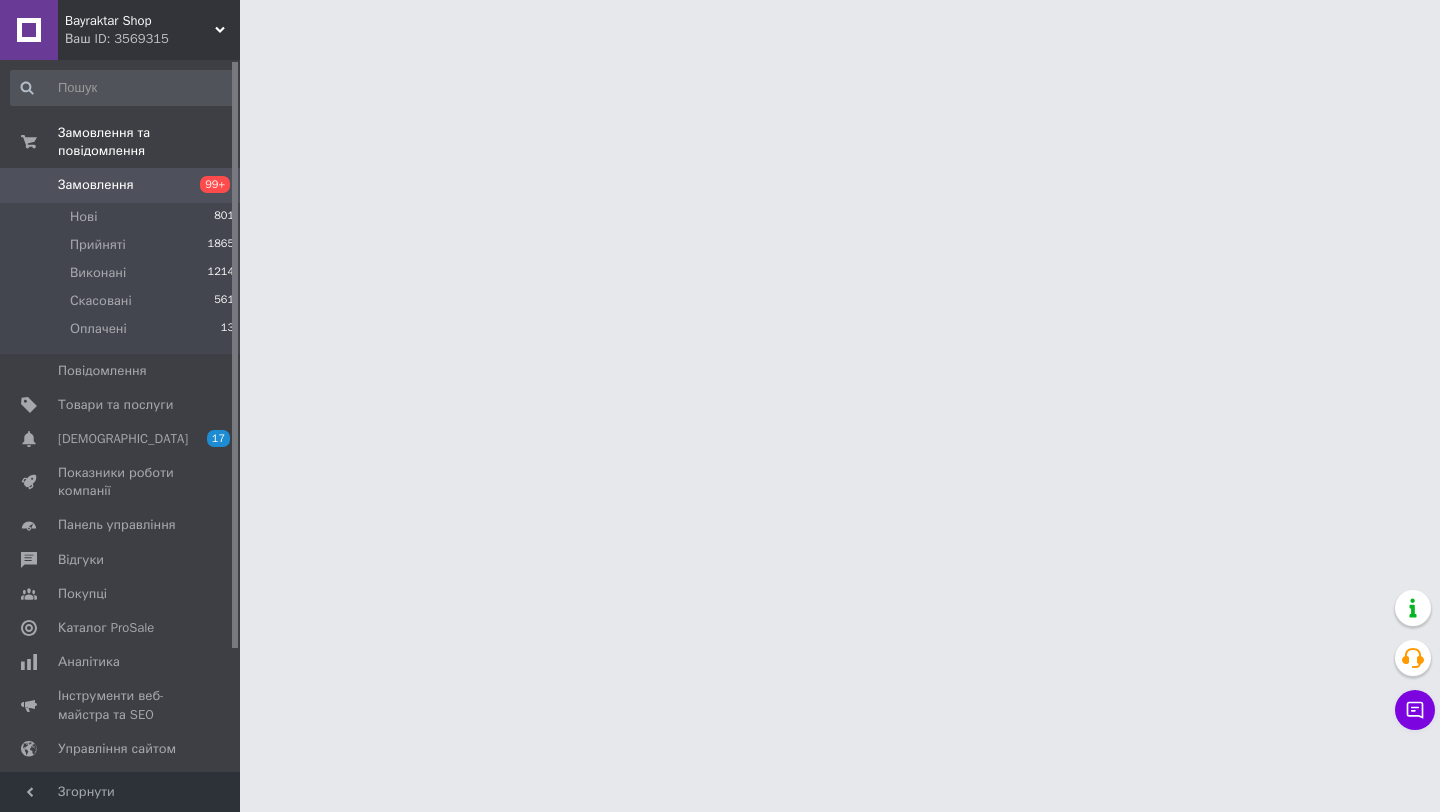 scroll, scrollTop: 0, scrollLeft: 0, axis: both 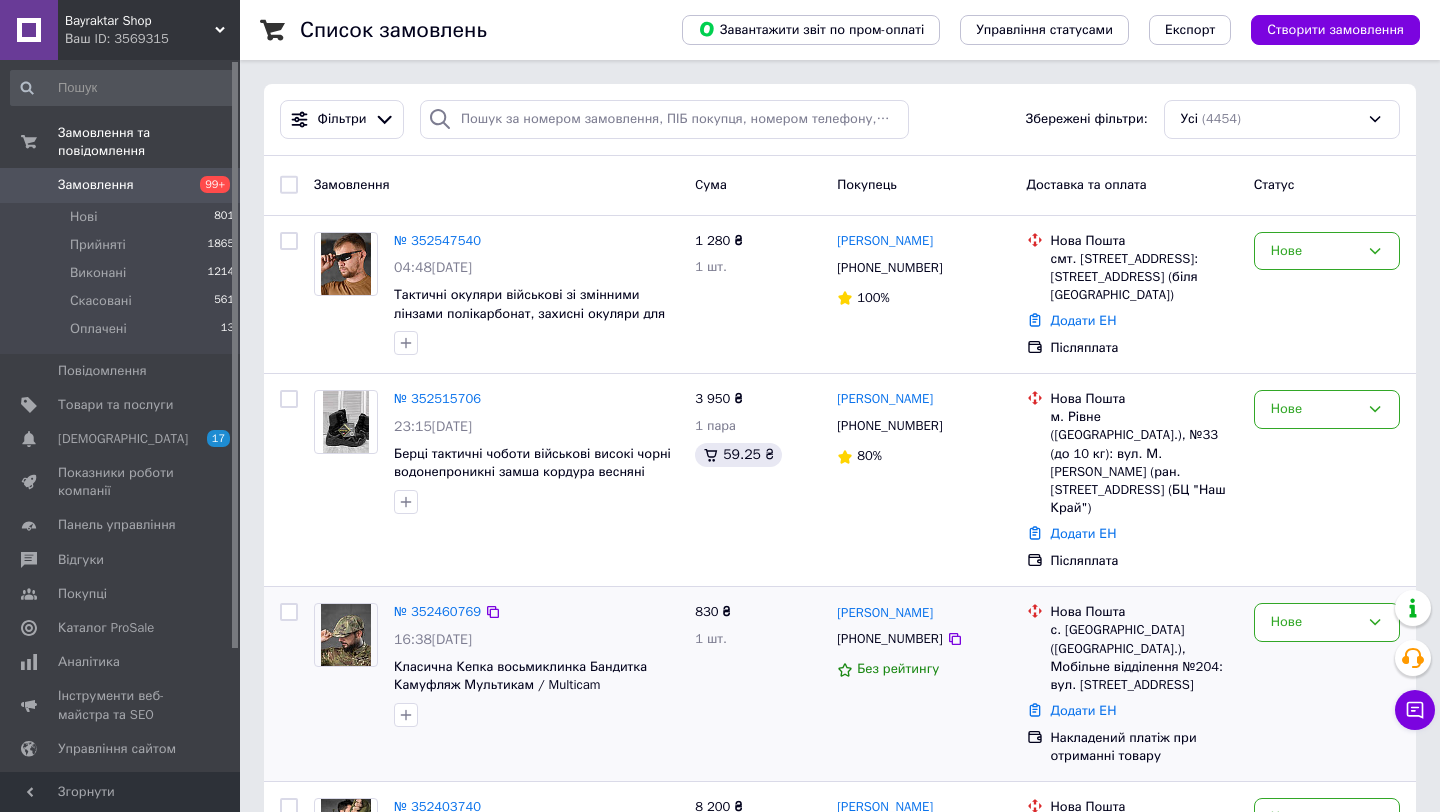click on "[PHONE_NUMBER]" at bounding box center (923, 639) 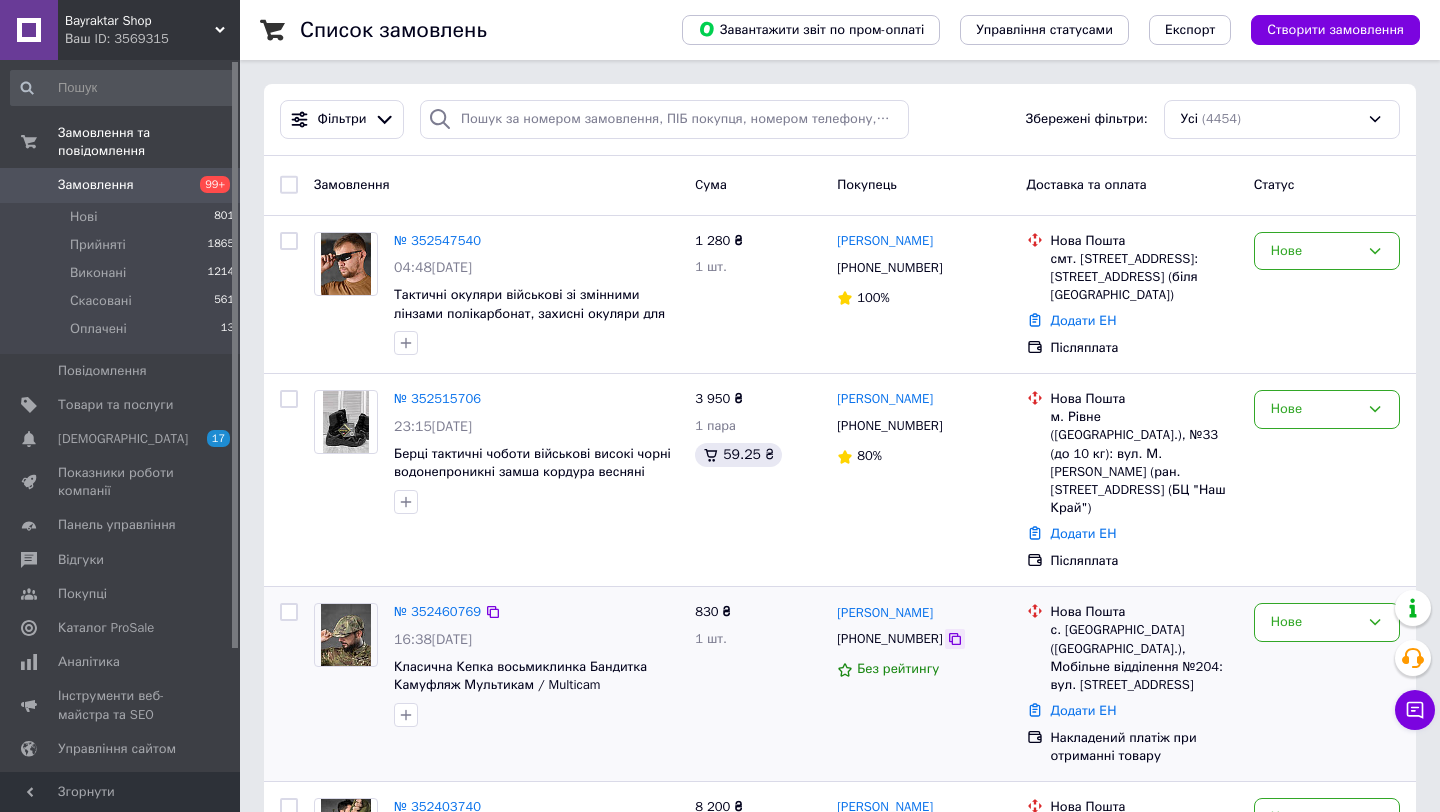 click 